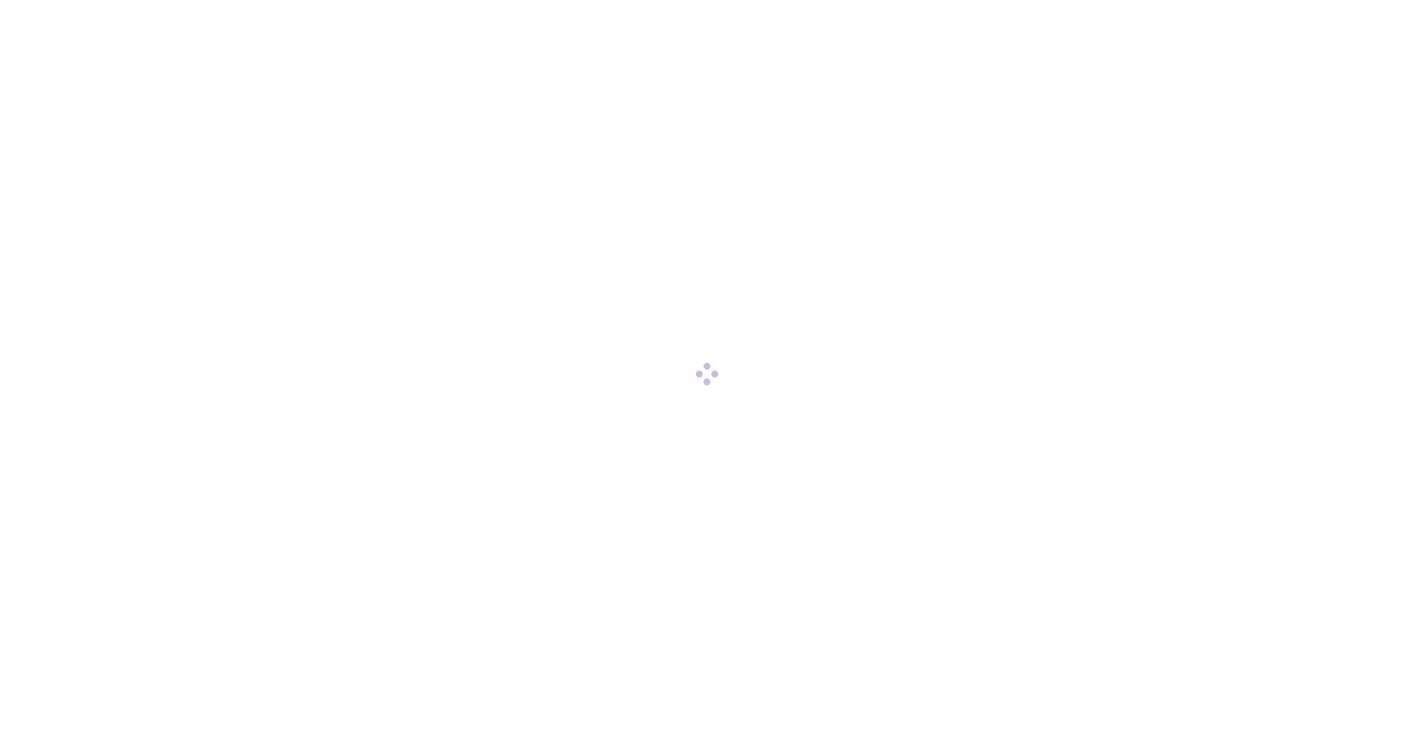 scroll, scrollTop: 0, scrollLeft: 0, axis: both 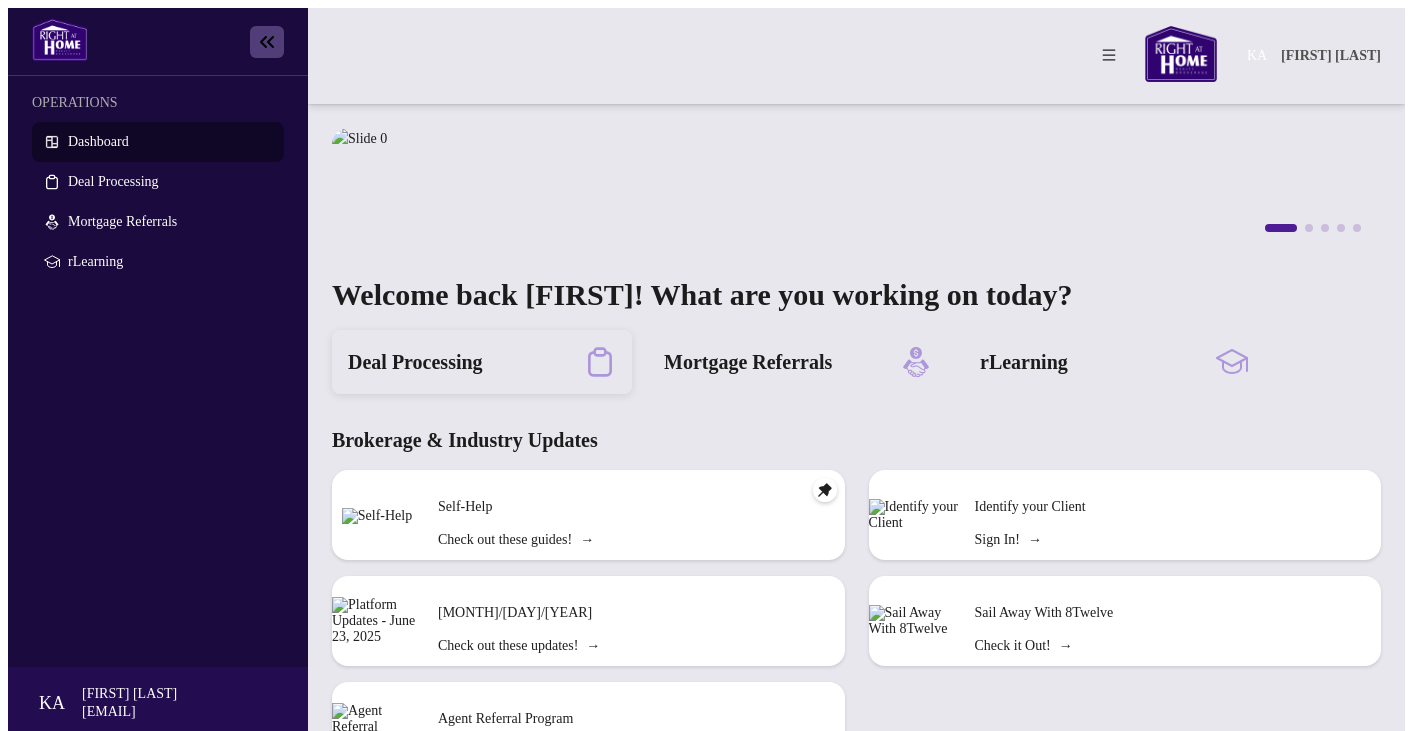 click on "Deal Processing" at bounding box center [415, 362] 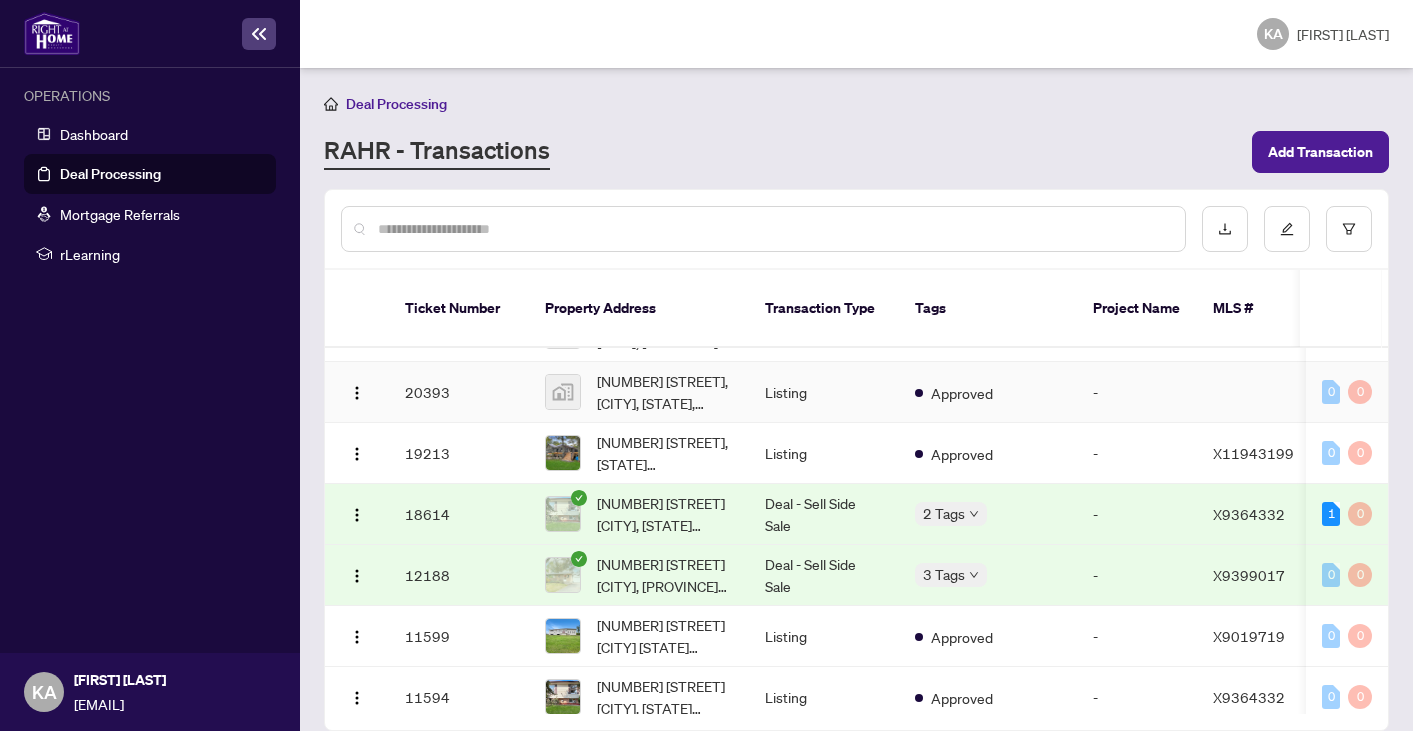scroll, scrollTop: 723, scrollLeft: 0, axis: vertical 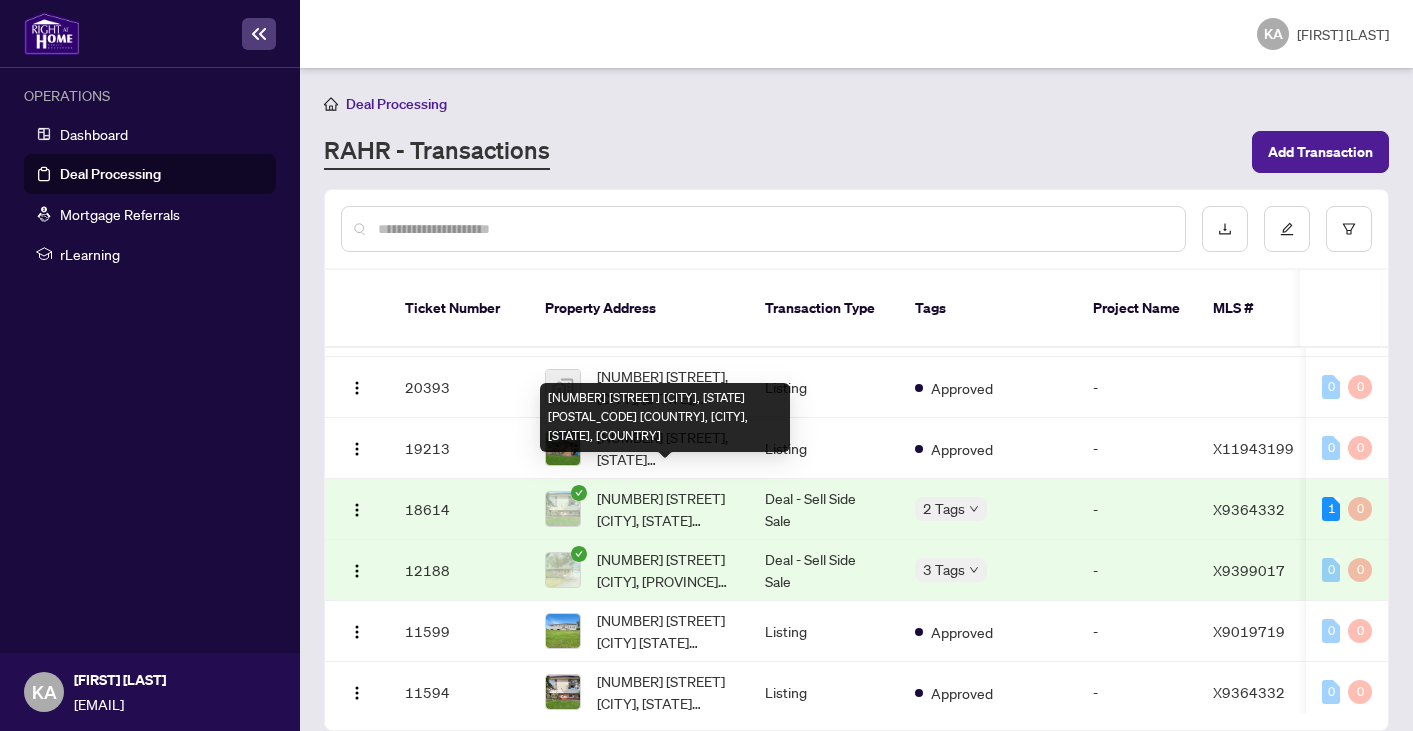 click on "[NUMBER] [STREET] [CITY], [STATE] [POSTAL_CODE] [COUNTRY], [CITY], [STATE], [COUNTRY]" at bounding box center (665, 509) 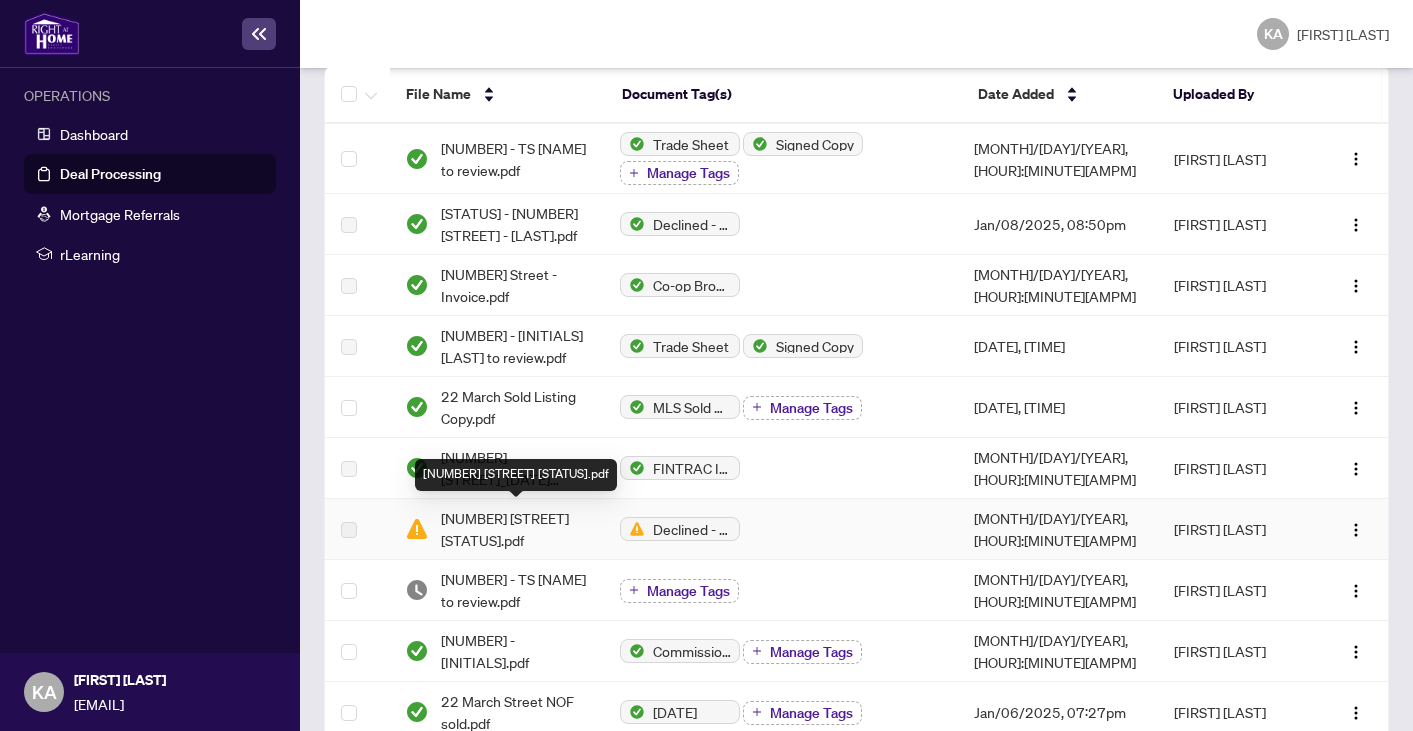 scroll, scrollTop: 350, scrollLeft: 0, axis: vertical 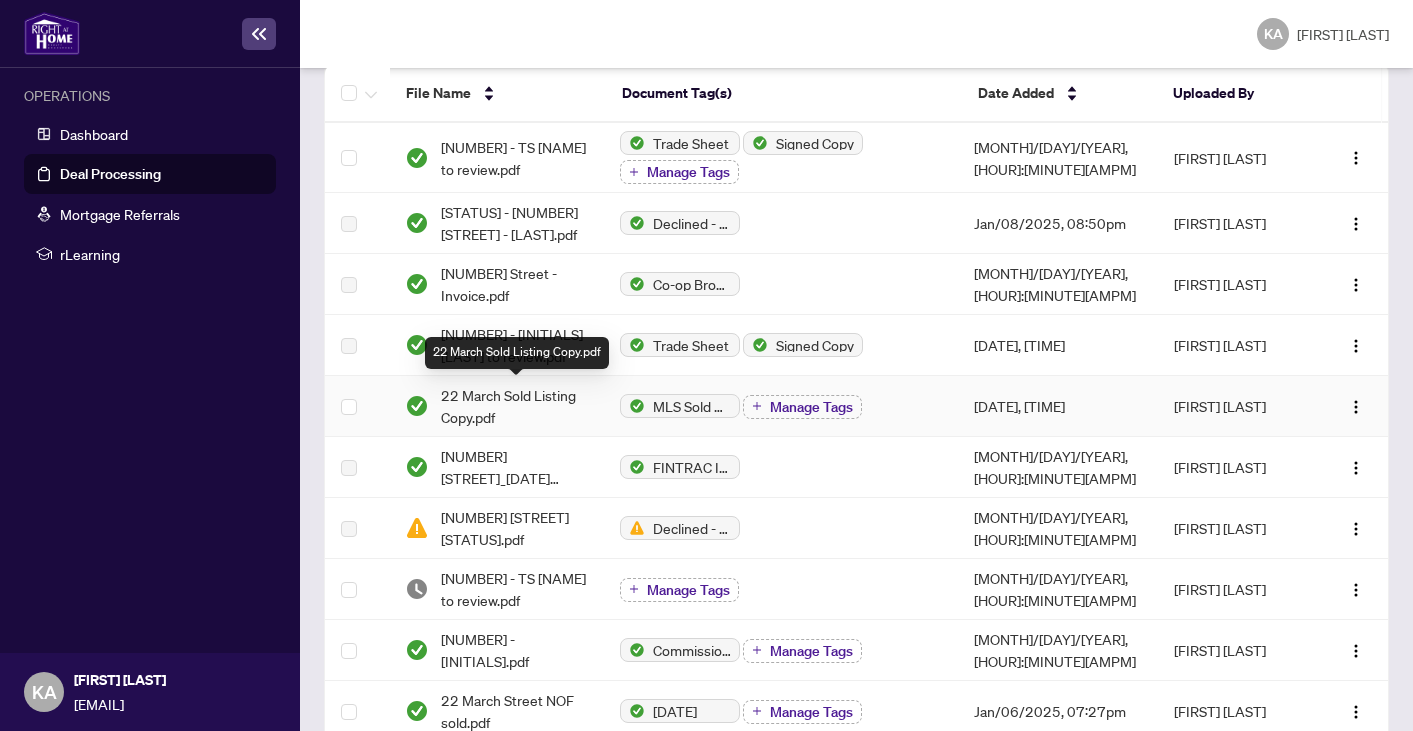 click on "22 March Sold Listing Copy.pdf" at bounding box center (514, 406) 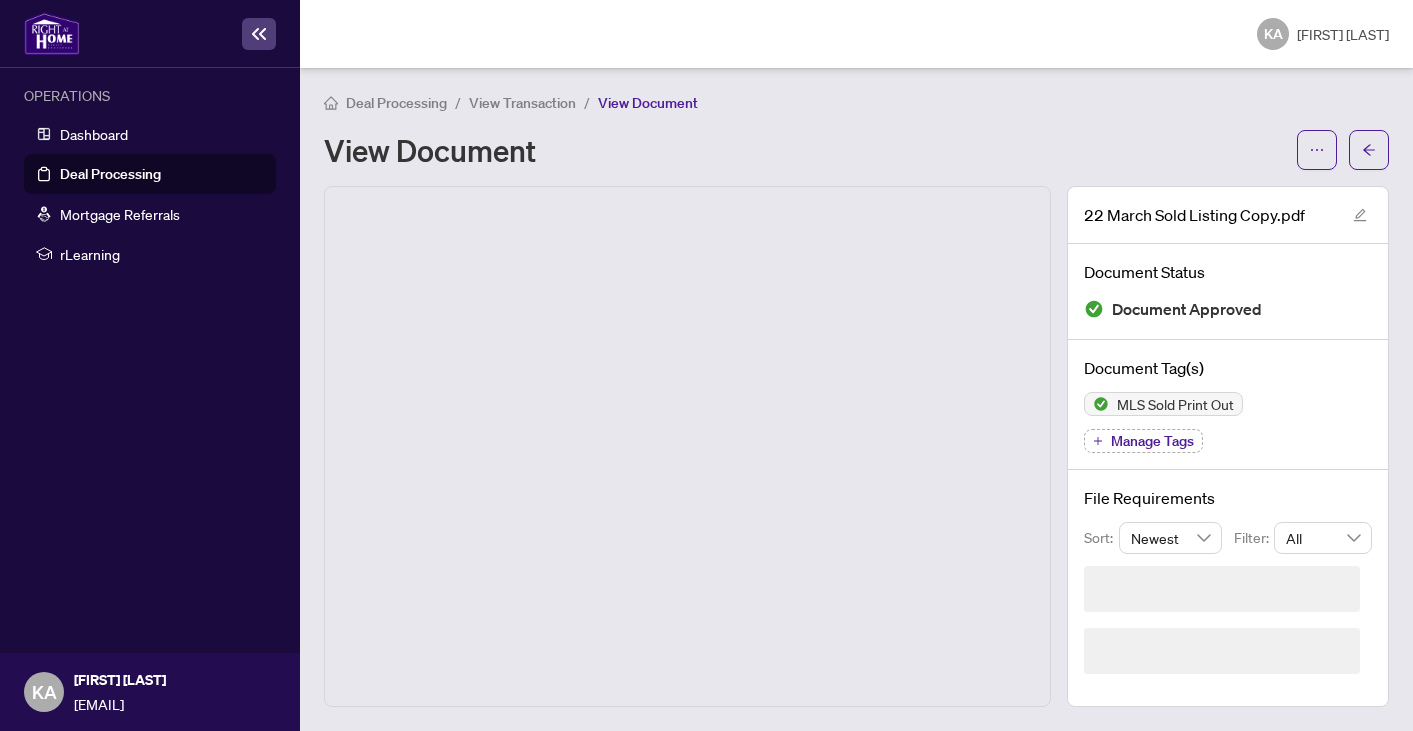 scroll, scrollTop: 0, scrollLeft: 0, axis: both 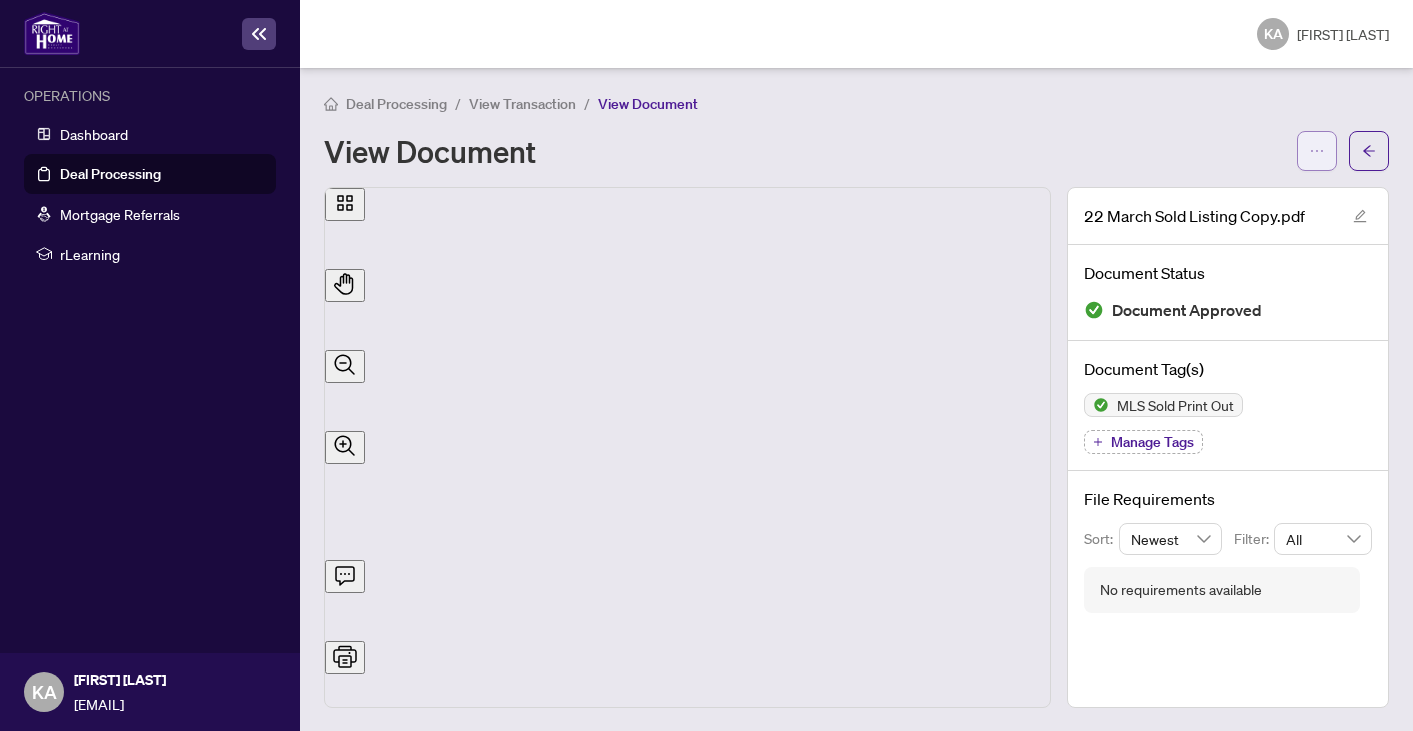 click at bounding box center [1317, 151] 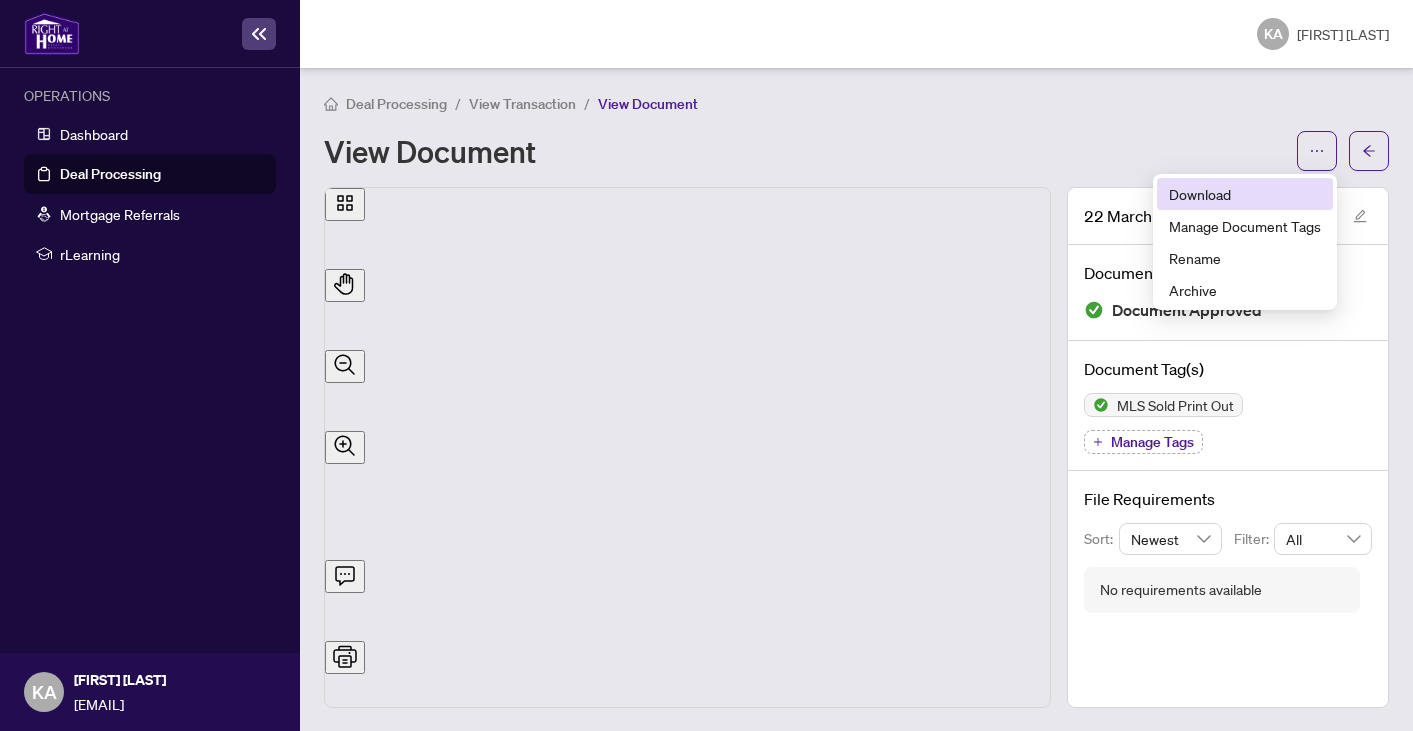 click on "Download" at bounding box center [1245, 194] 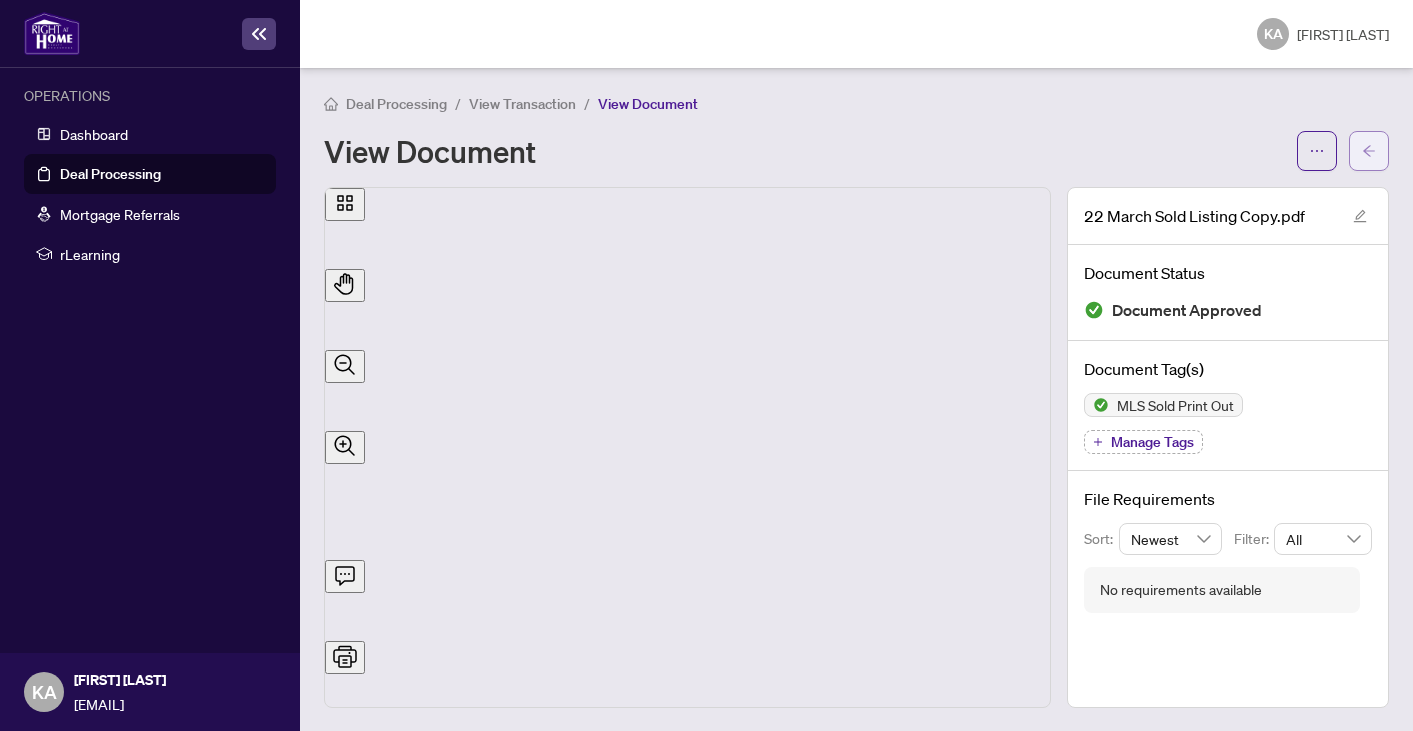 click at bounding box center (1369, 151) 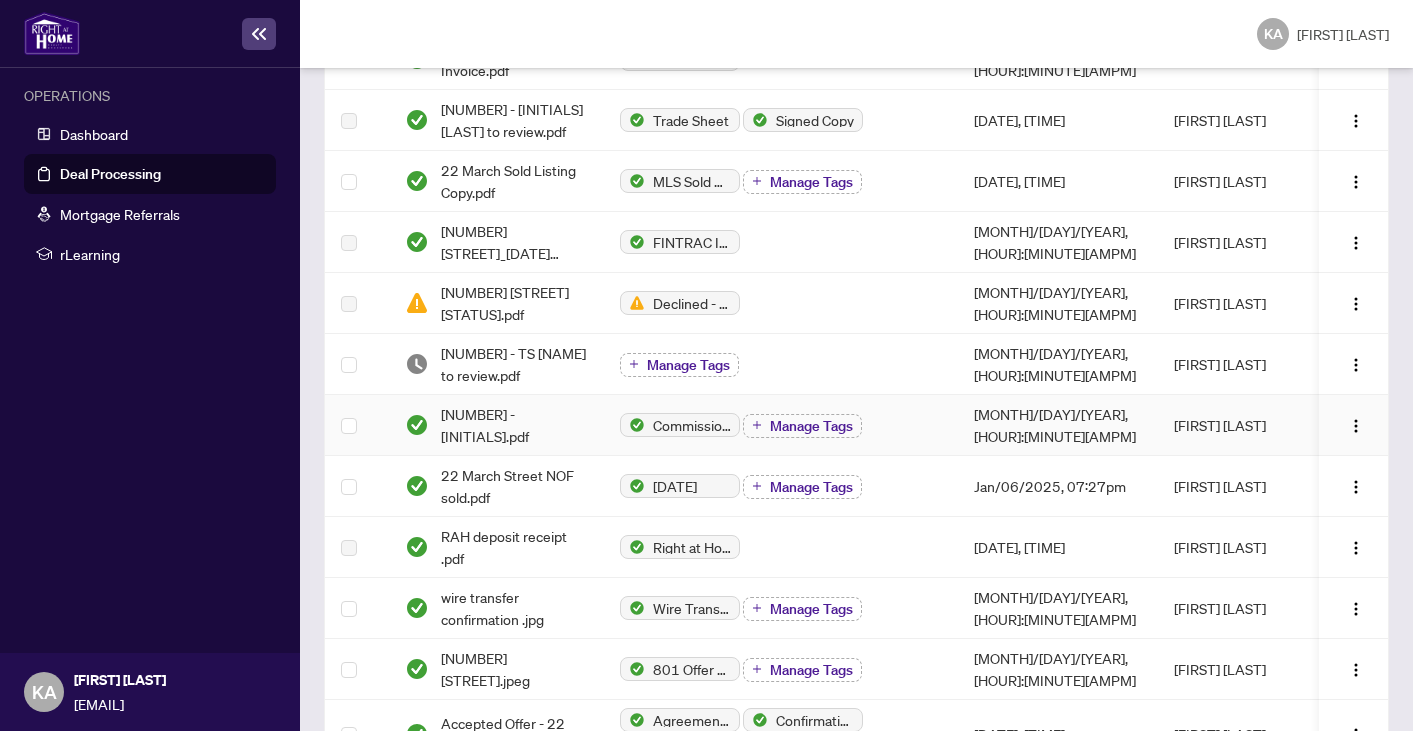scroll, scrollTop: 577, scrollLeft: 0, axis: vertical 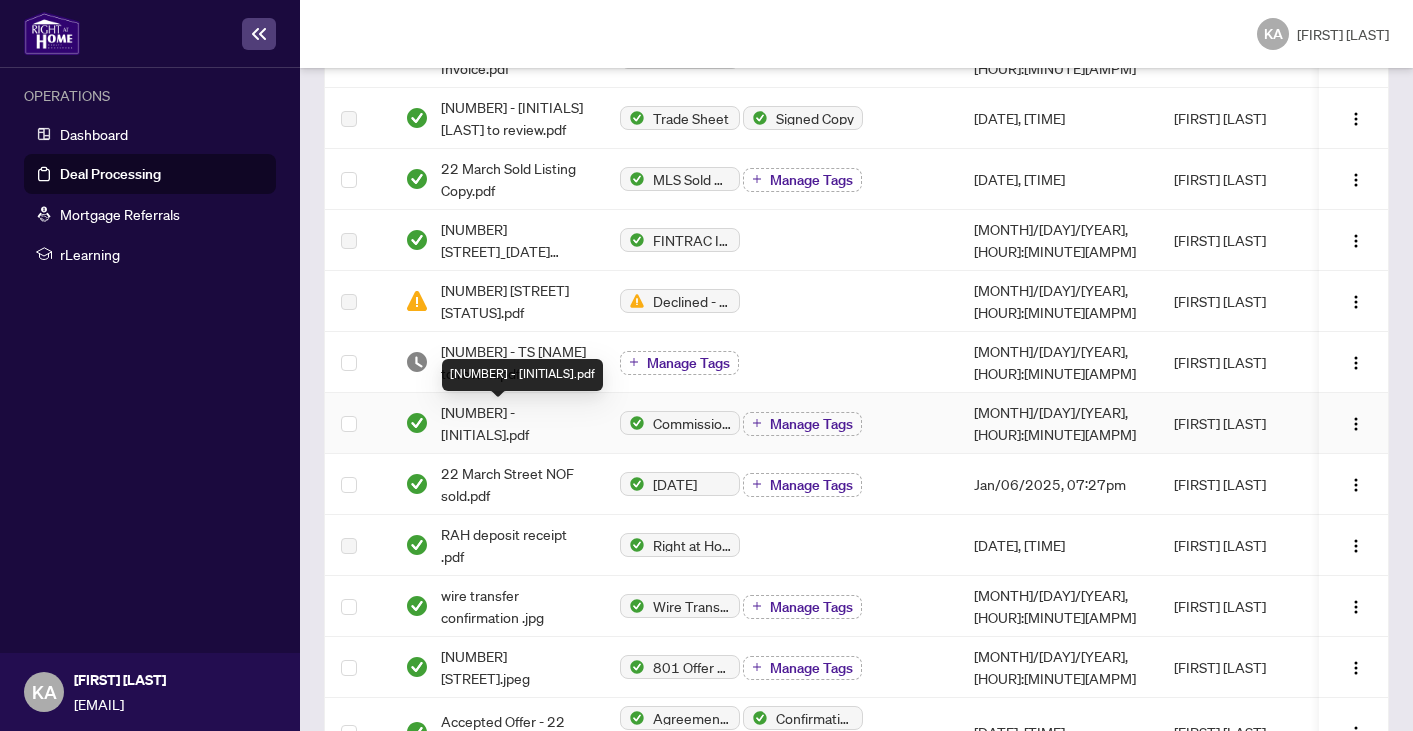 click on "[NUMBER] - [INITIALS].pdf" at bounding box center [514, 423] 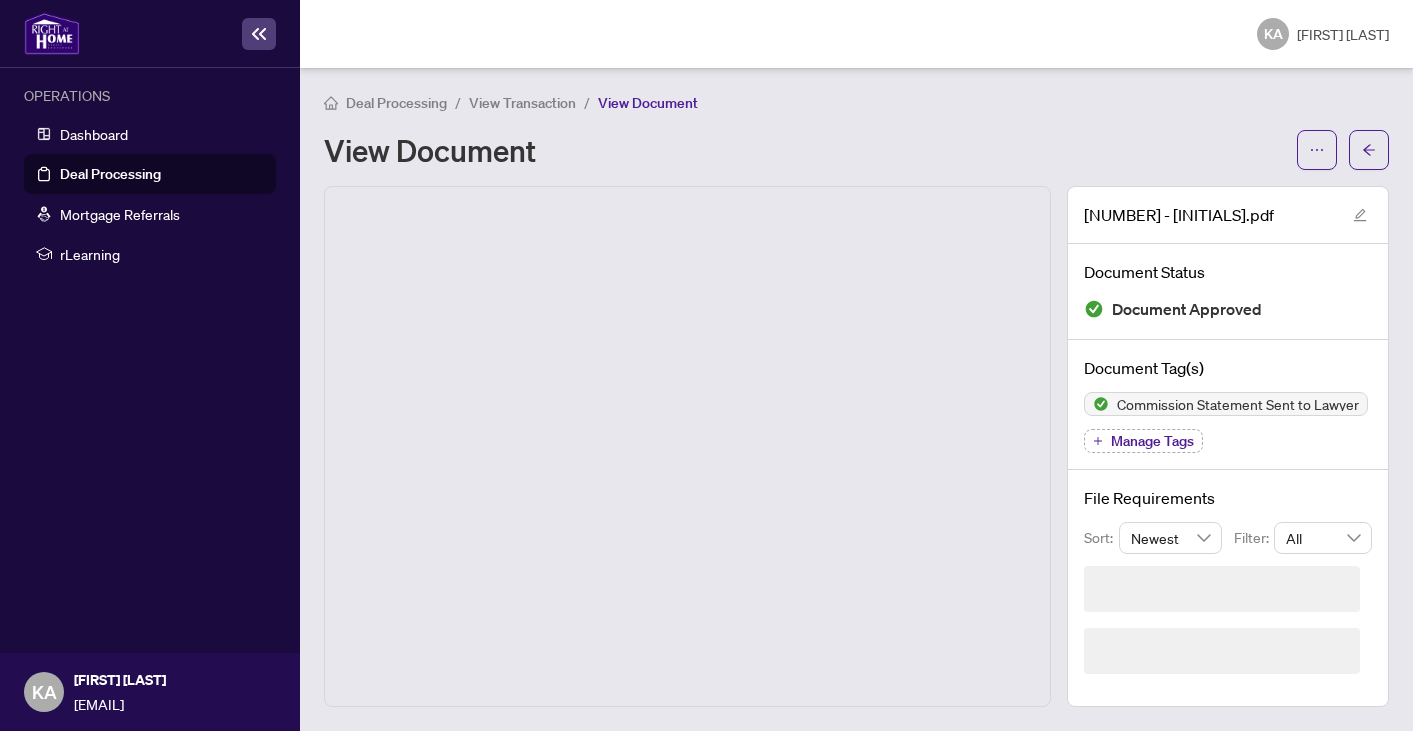 scroll, scrollTop: 0, scrollLeft: 0, axis: both 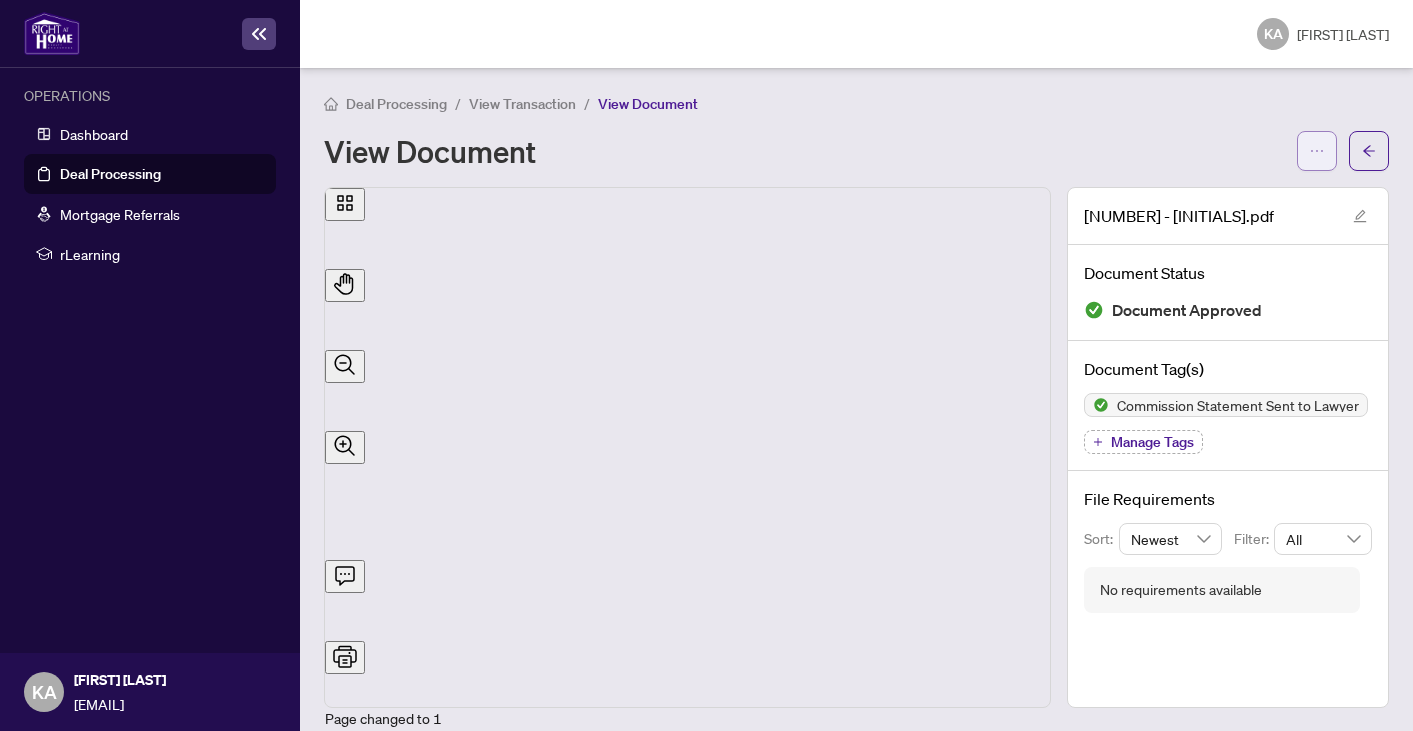 click at bounding box center (1317, 151) 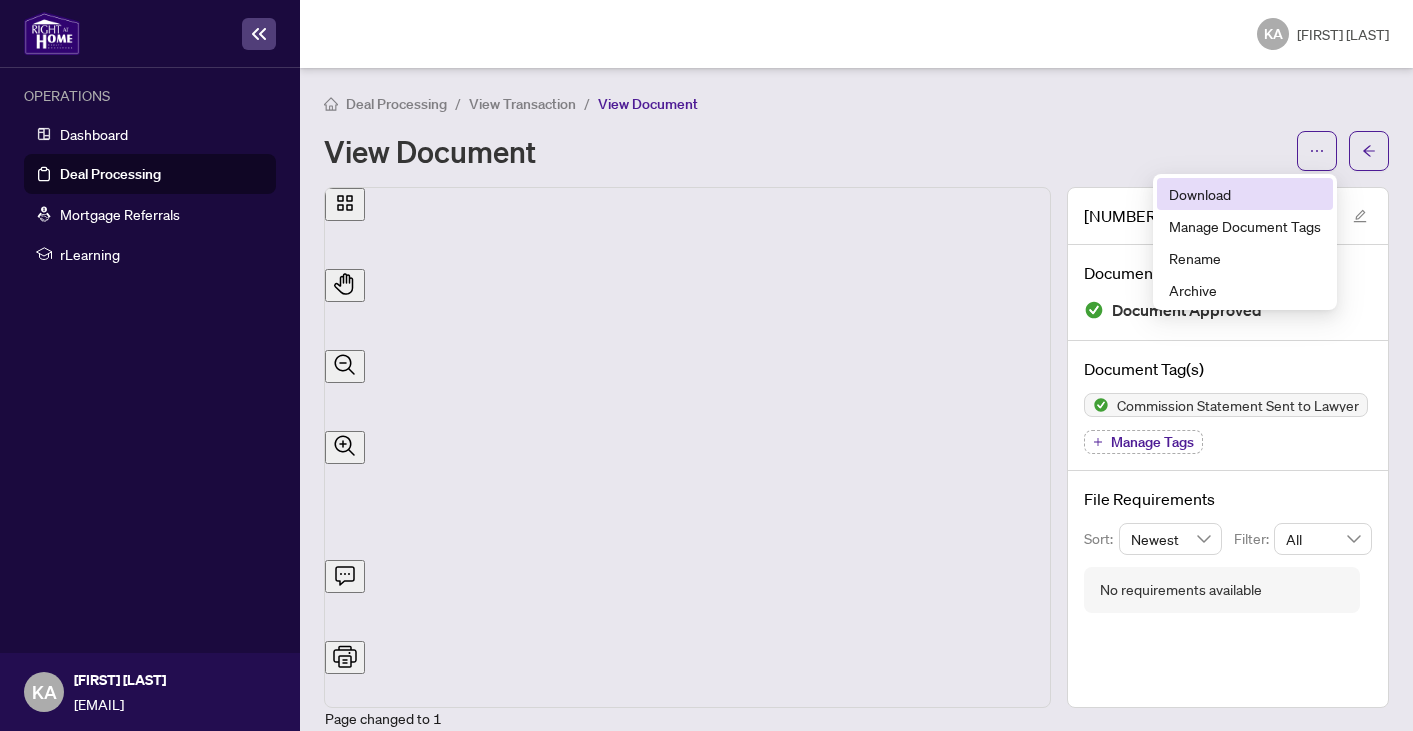 click on "Download" at bounding box center [1245, 194] 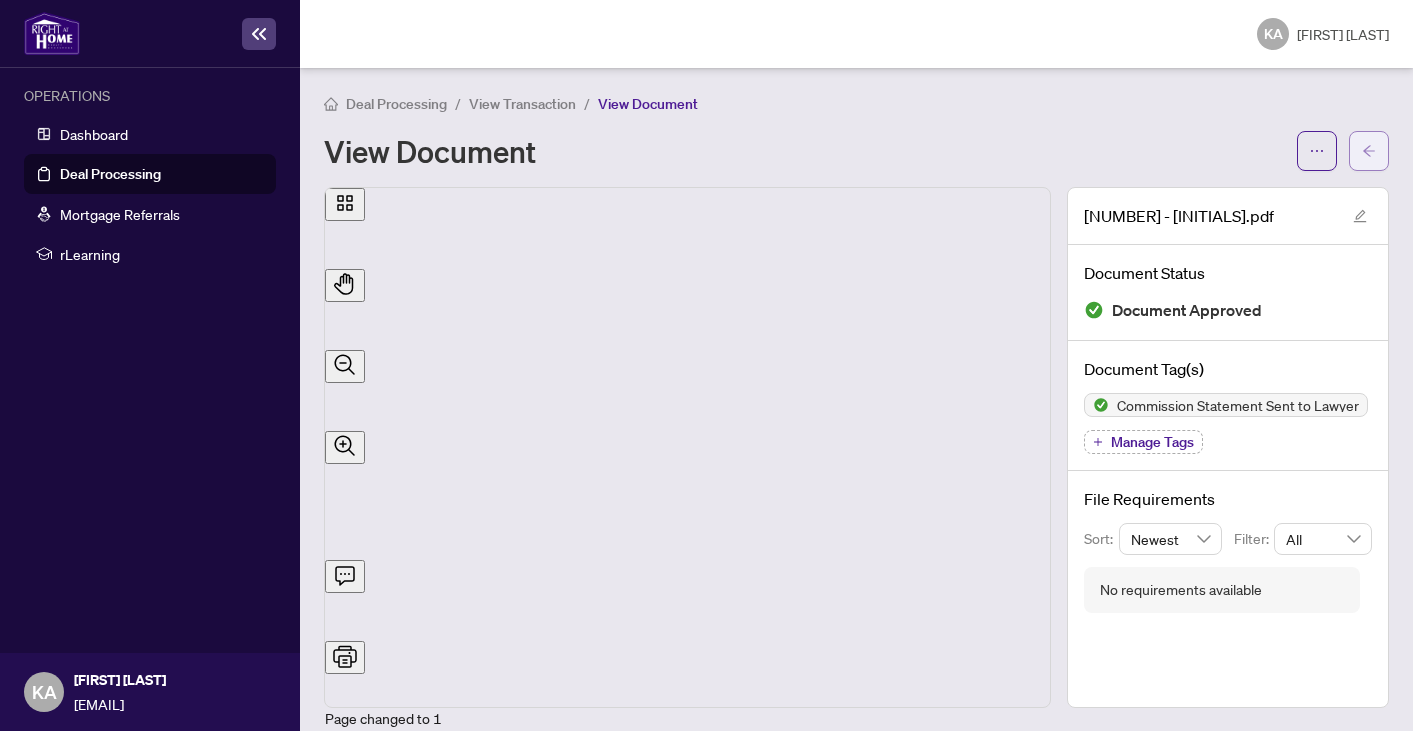click at bounding box center (1369, 151) 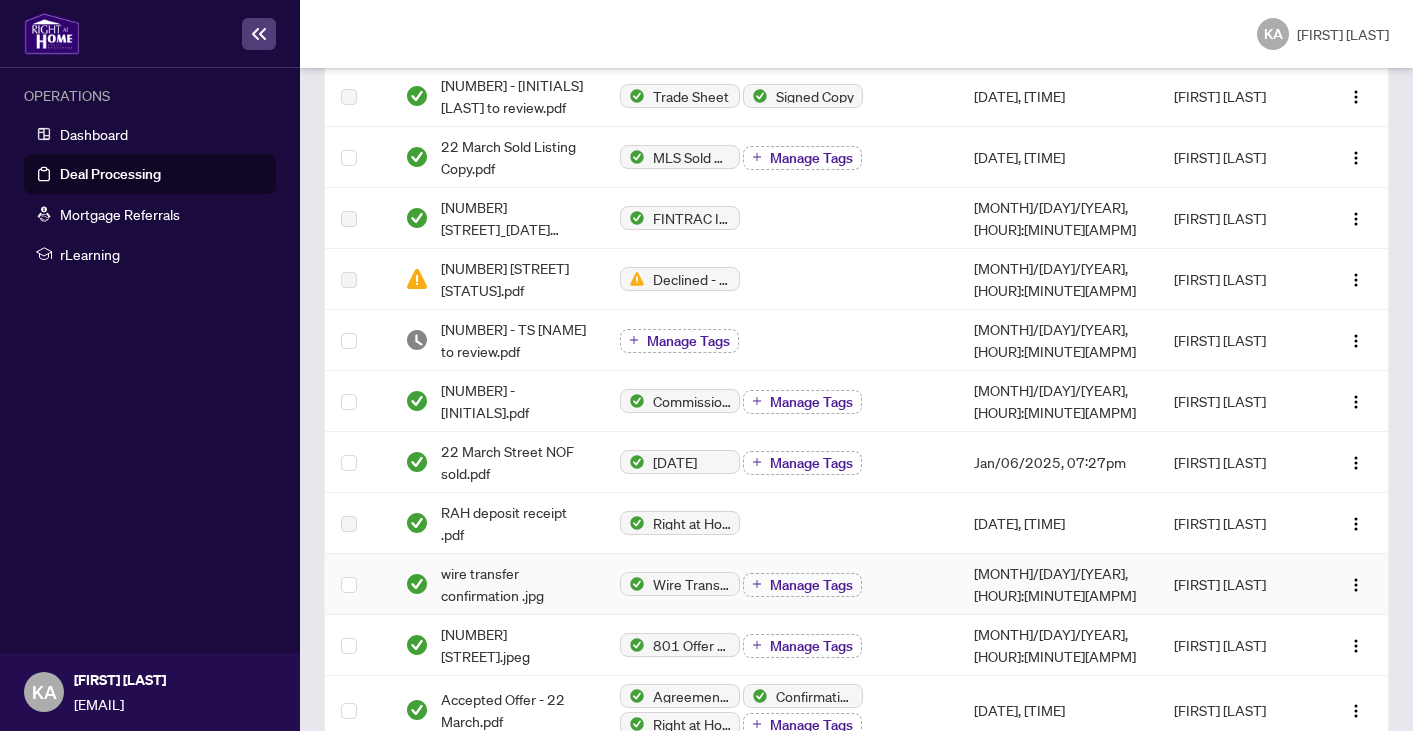scroll, scrollTop: 618, scrollLeft: 0, axis: vertical 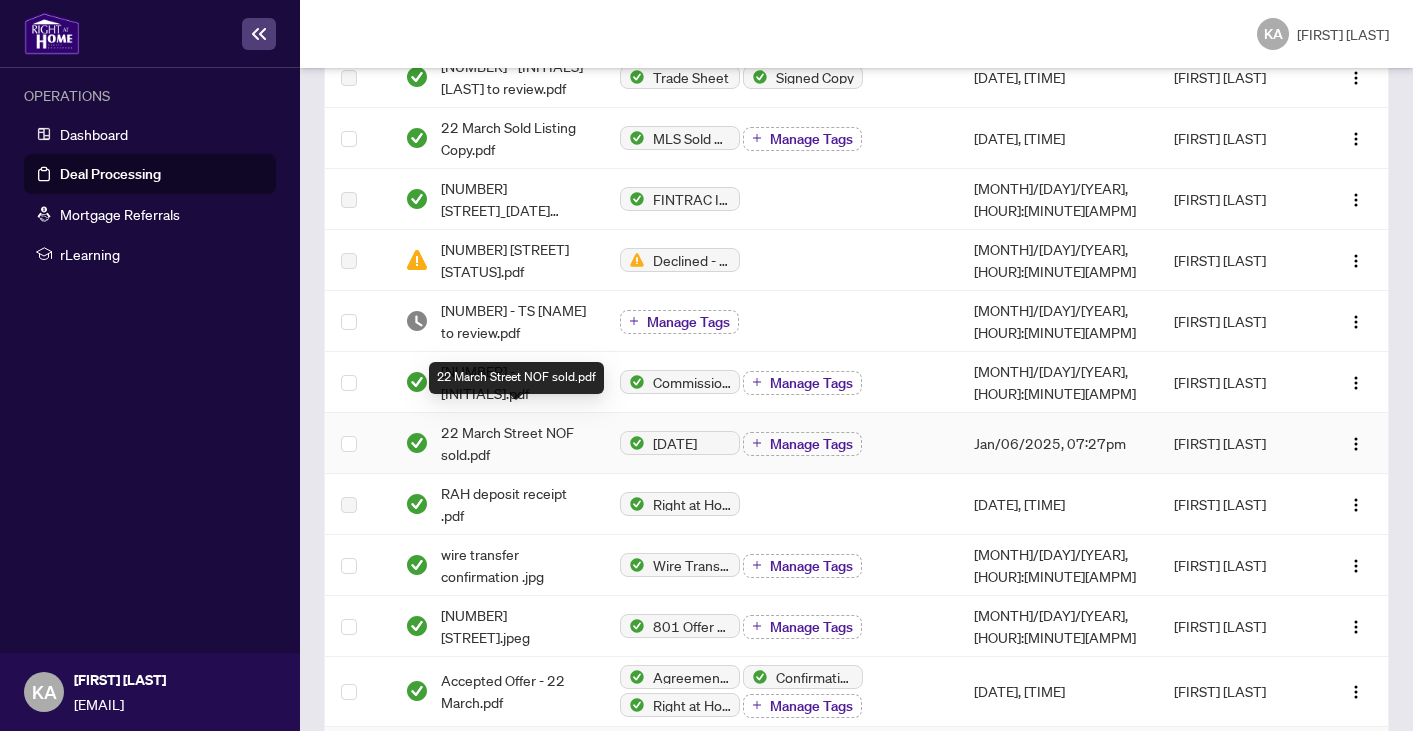 click on "22 March Street NOF sold.pdf" at bounding box center [514, 443] 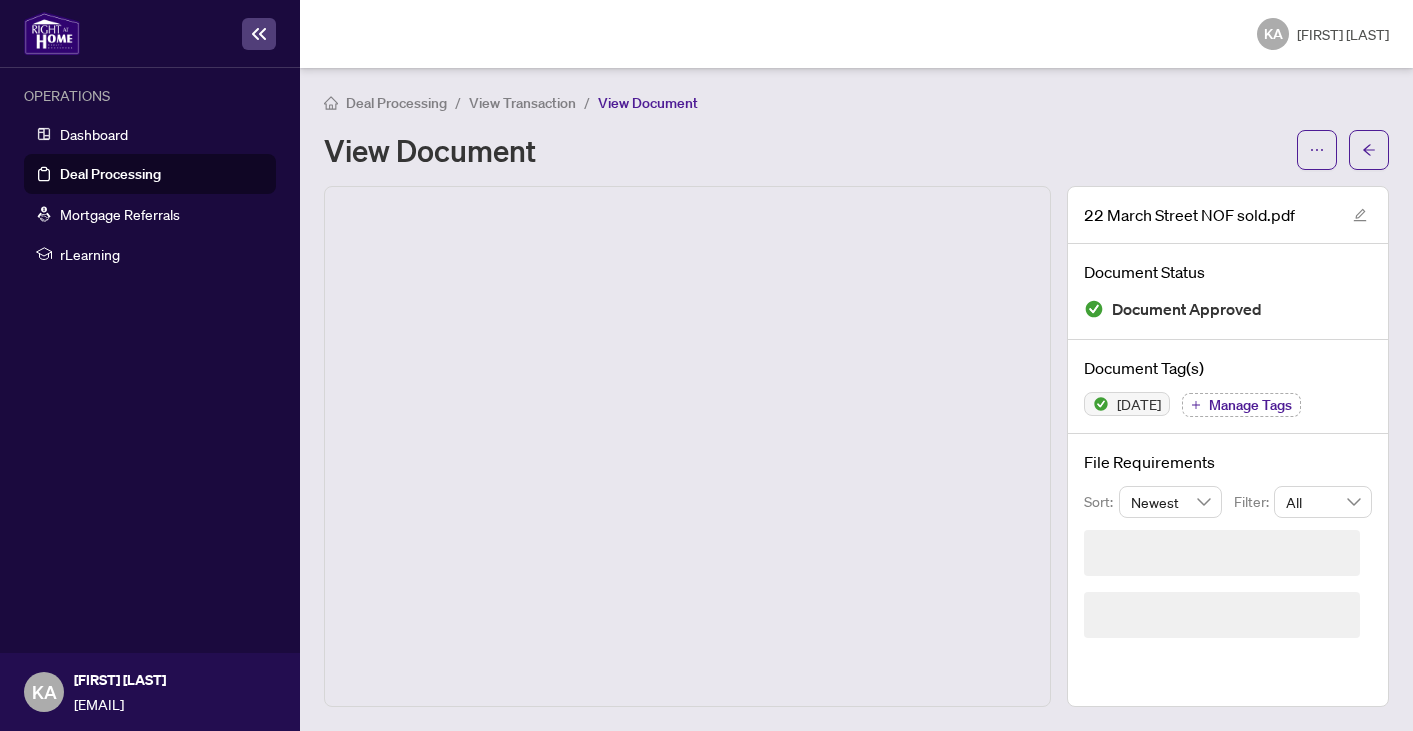scroll, scrollTop: 0, scrollLeft: 0, axis: both 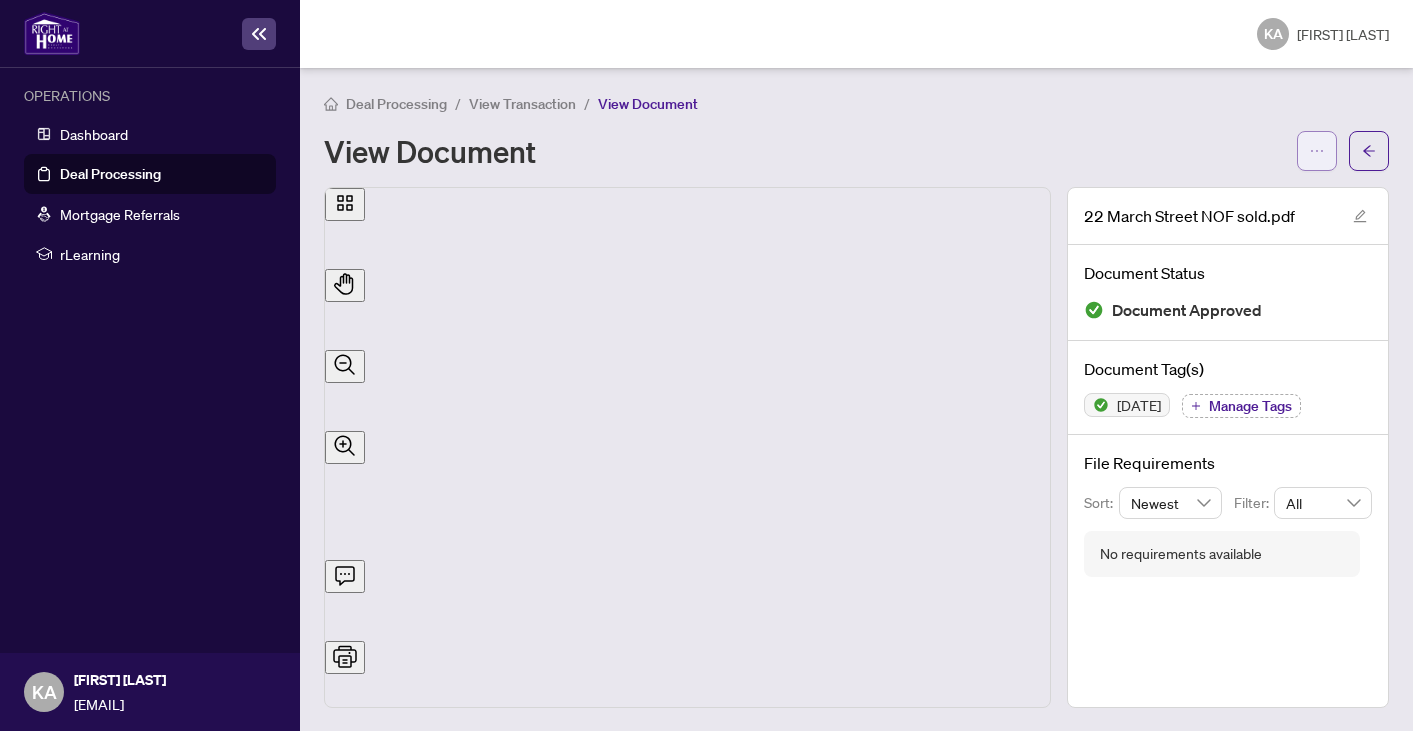 click at bounding box center [1317, 151] 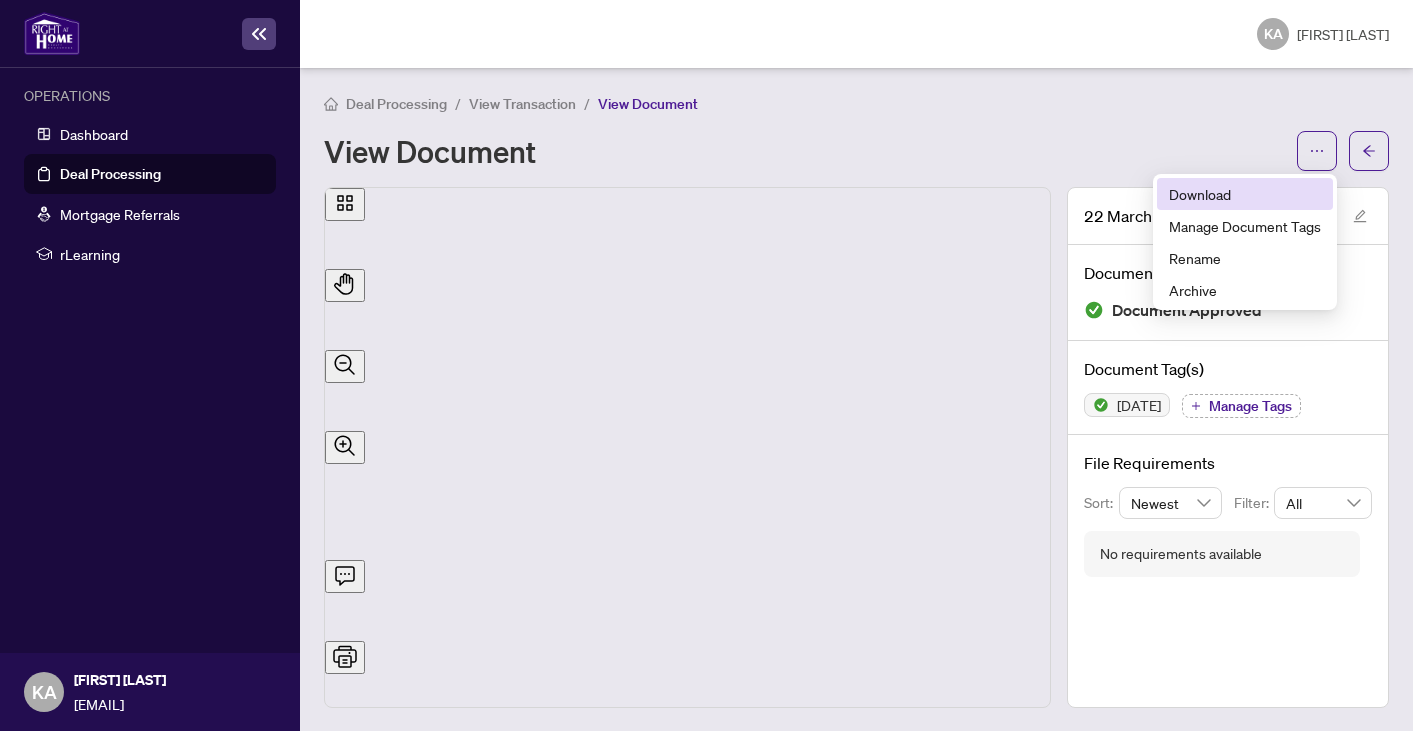 click on "Download" at bounding box center (1245, 194) 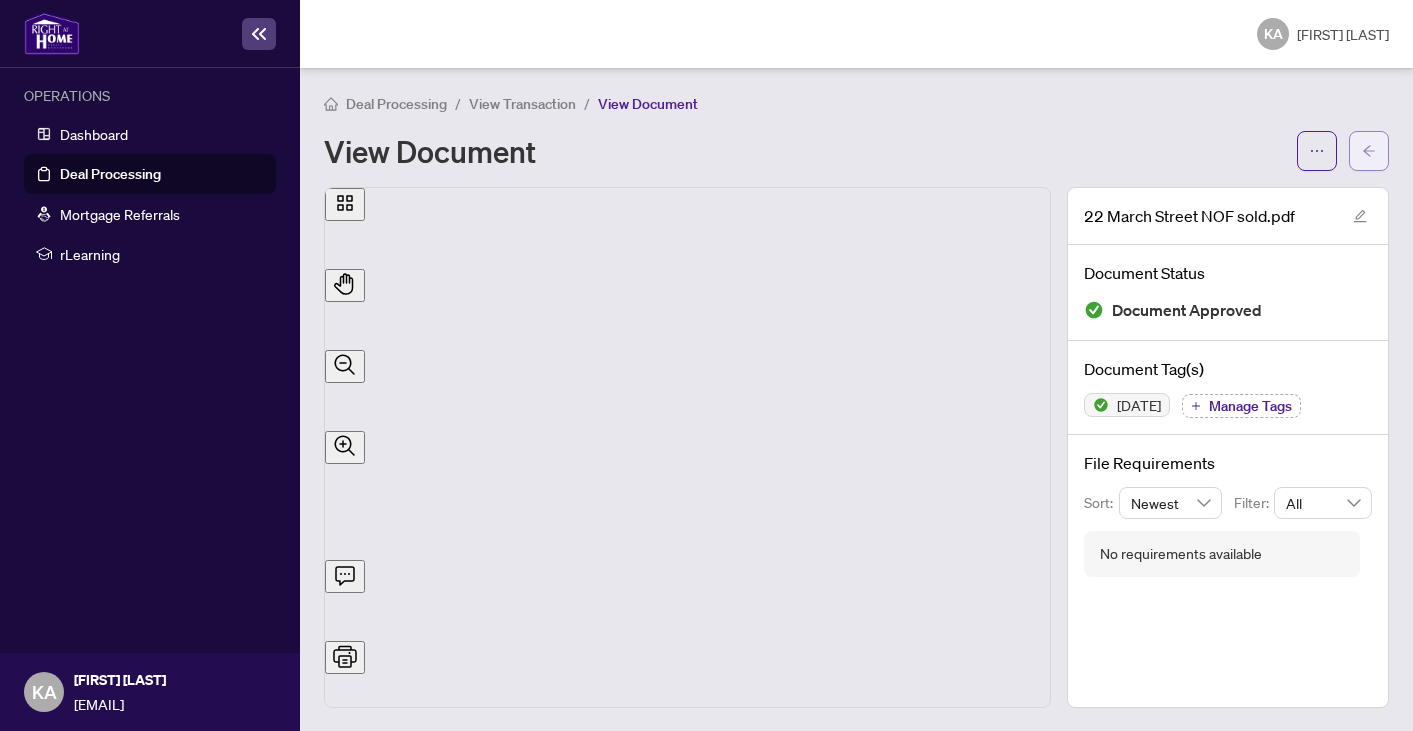 click at bounding box center [1369, 151] 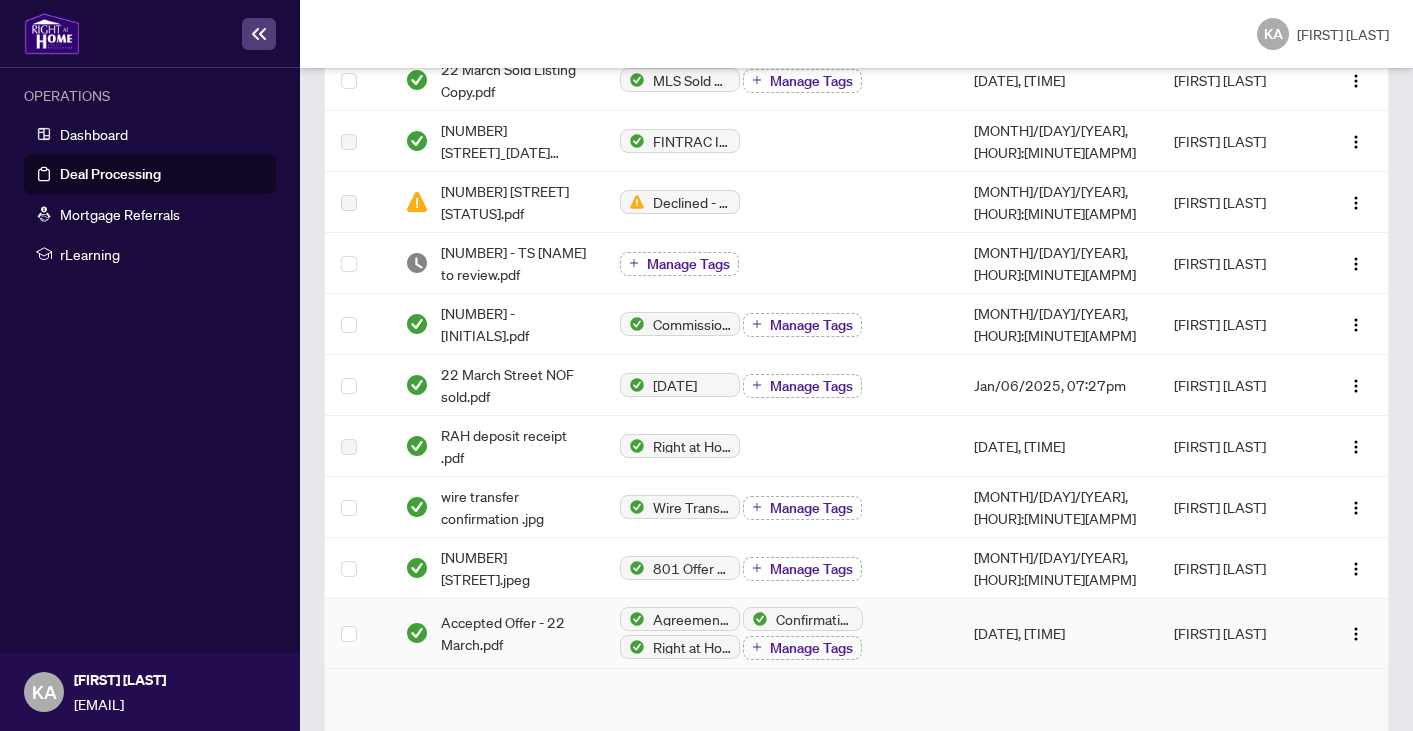 scroll, scrollTop: 679, scrollLeft: 0, axis: vertical 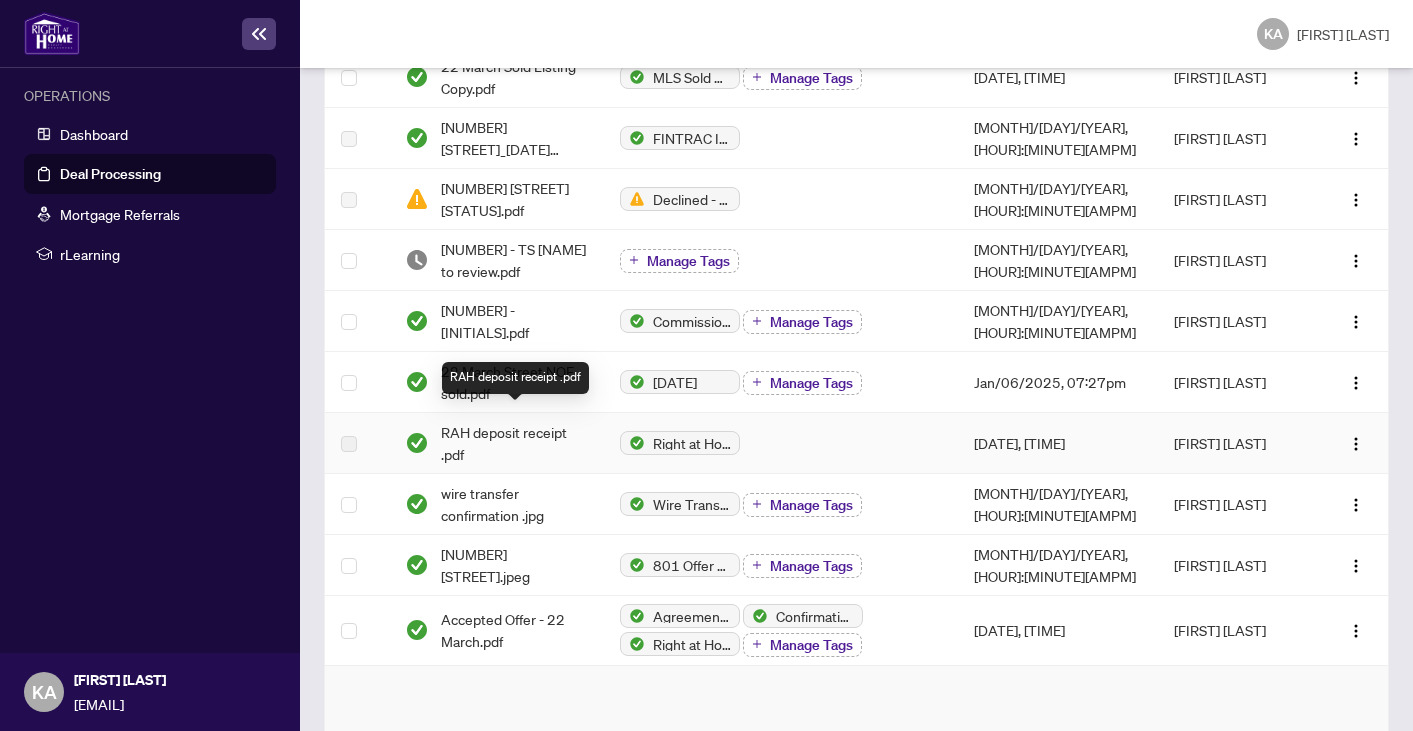 click on "RAH deposit receipt .pdf" at bounding box center [514, 443] 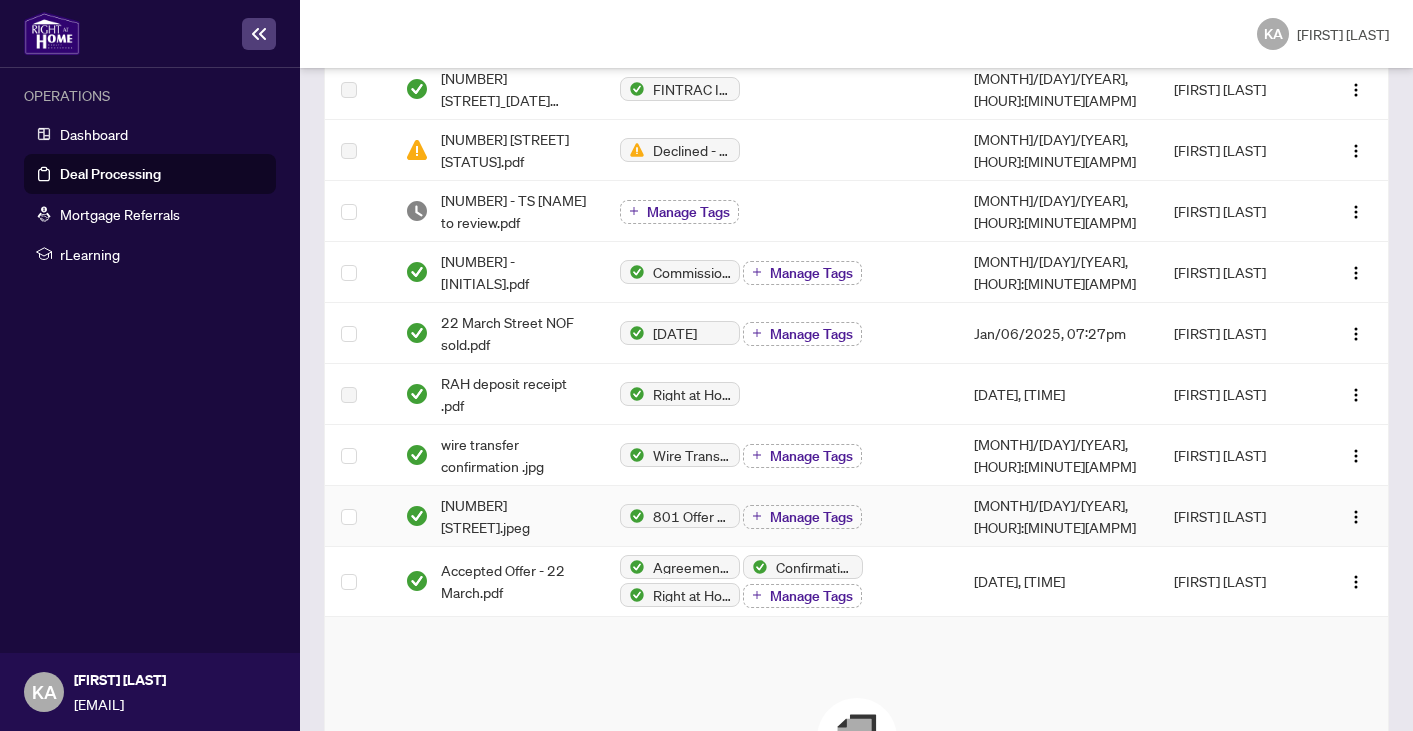 scroll, scrollTop: 729, scrollLeft: 0, axis: vertical 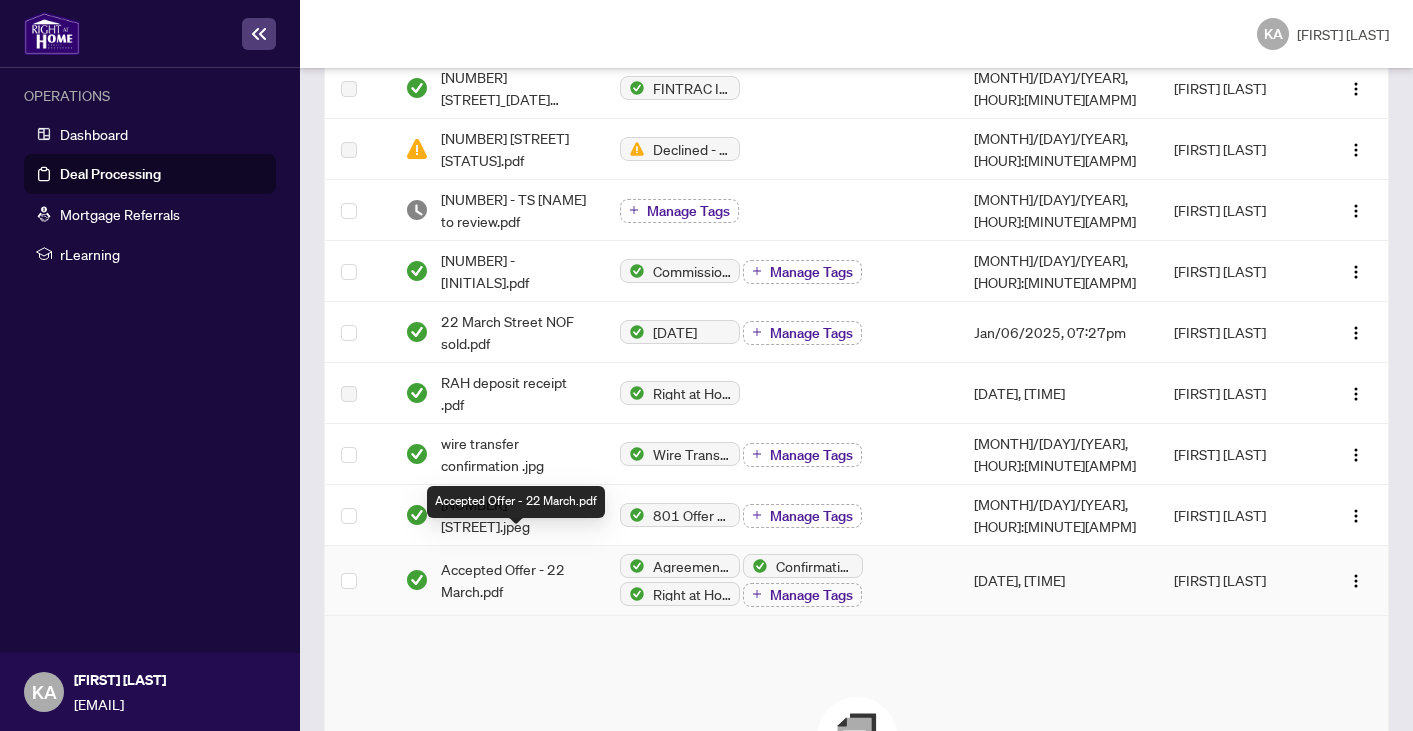 click on "Accepted Offer - 22 March.pdf" at bounding box center (514, 580) 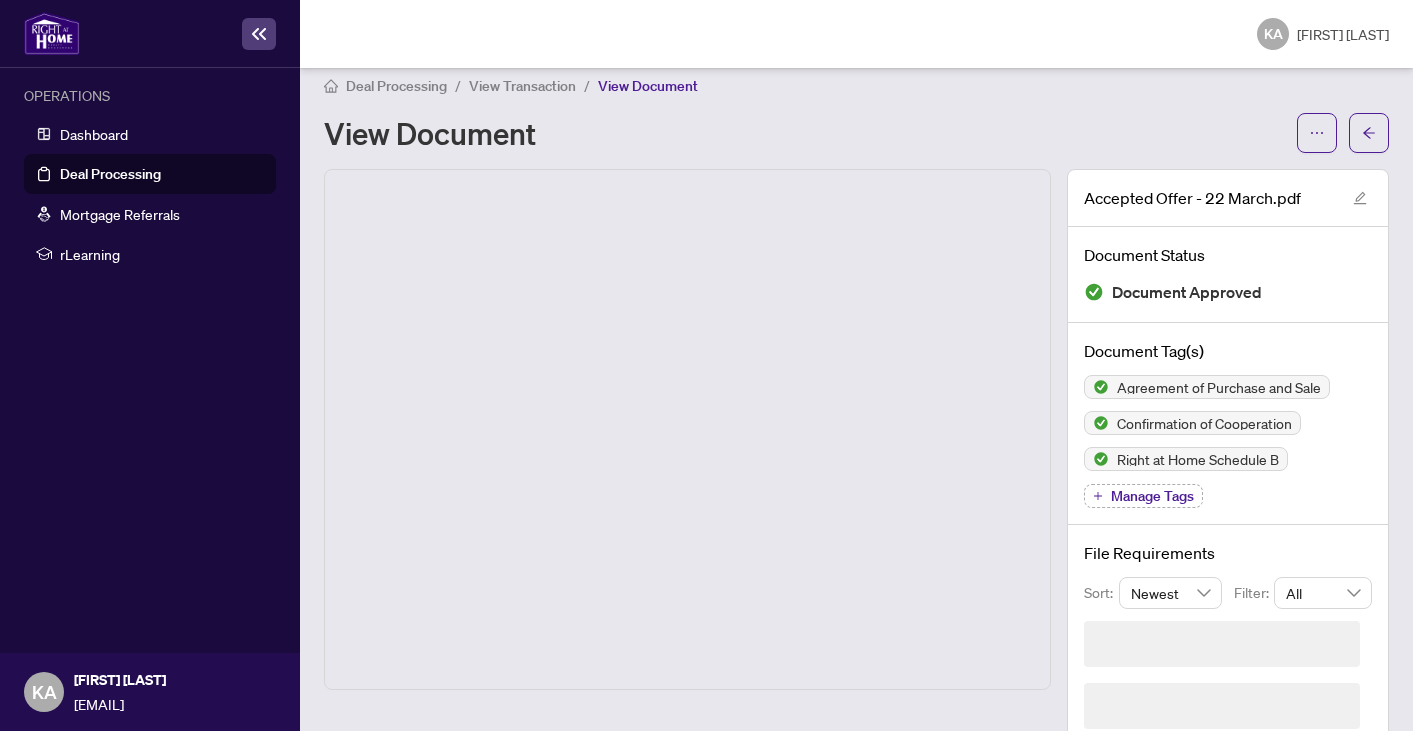 scroll, scrollTop: 0, scrollLeft: 0, axis: both 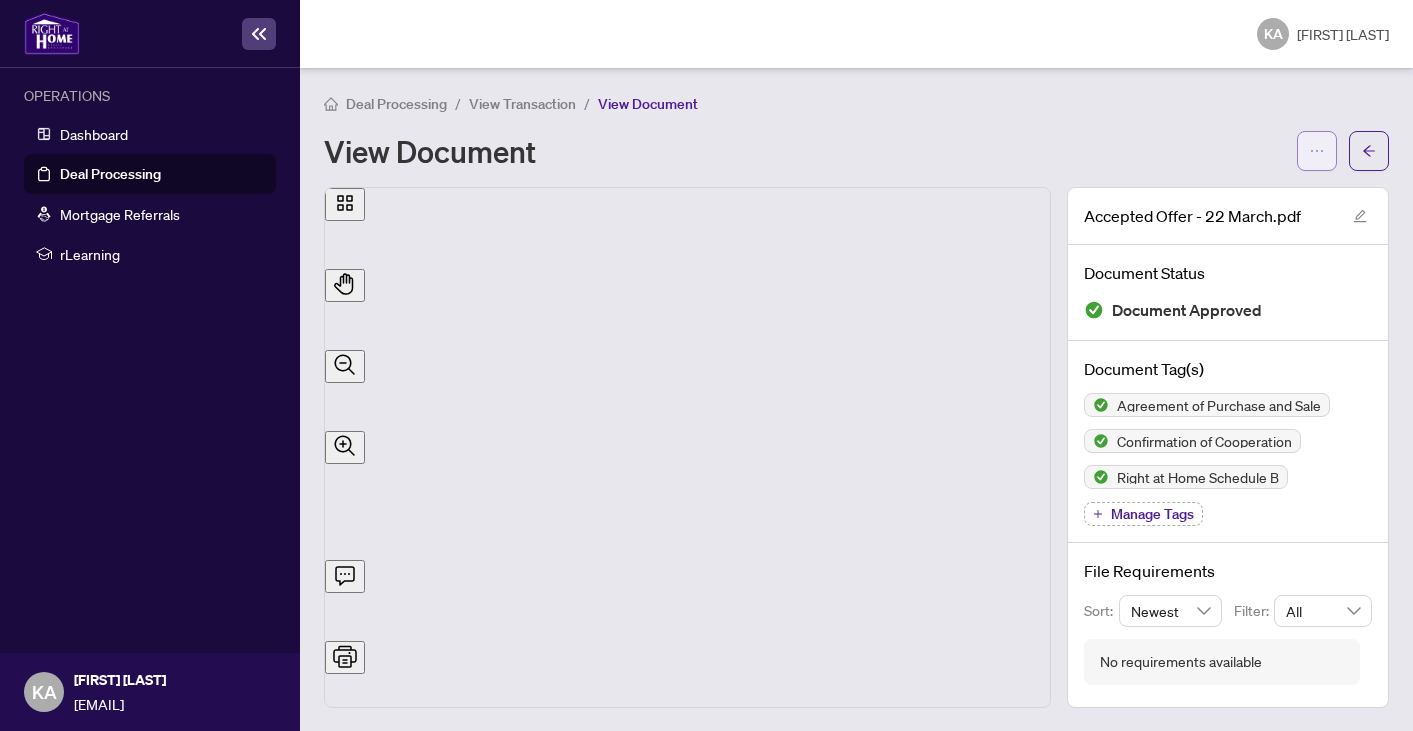 click at bounding box center [1317, 151] 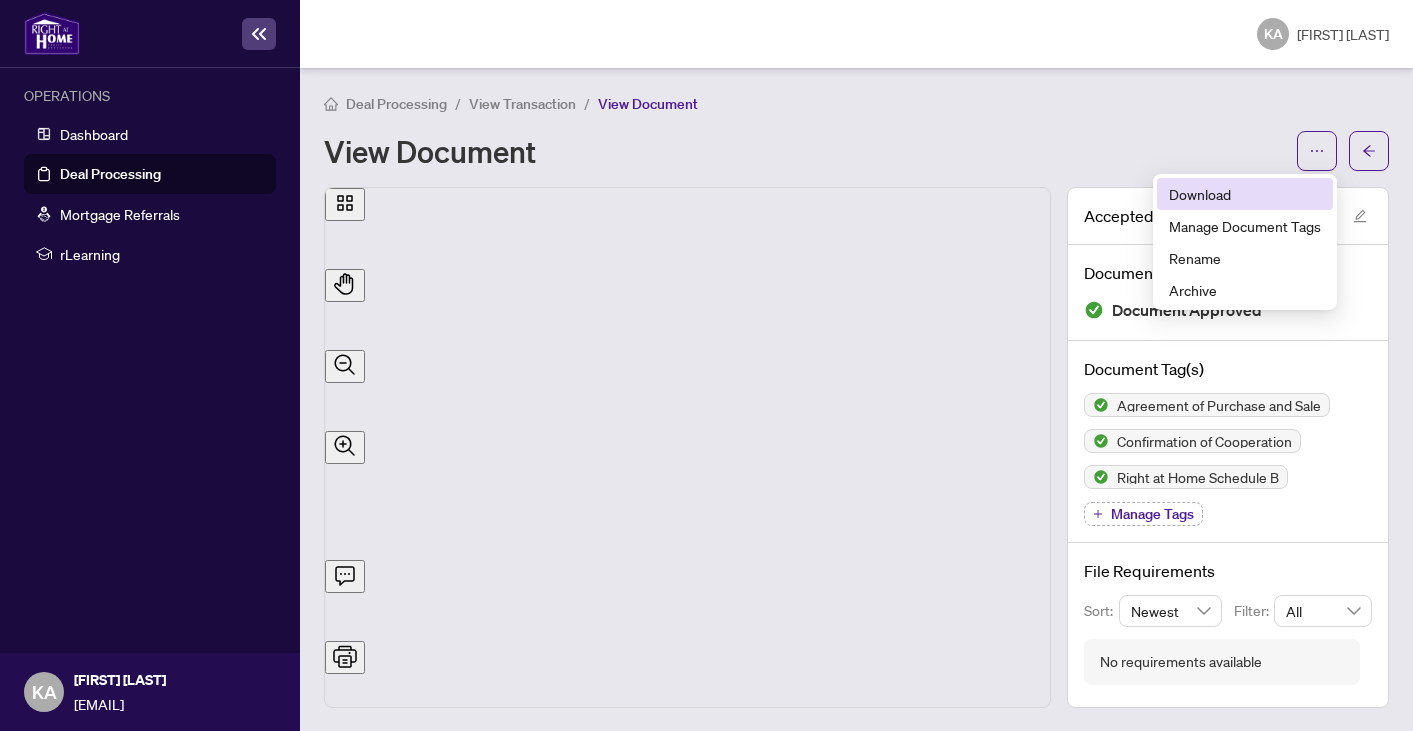 click on "Download" at bounding box center [1245, 194] 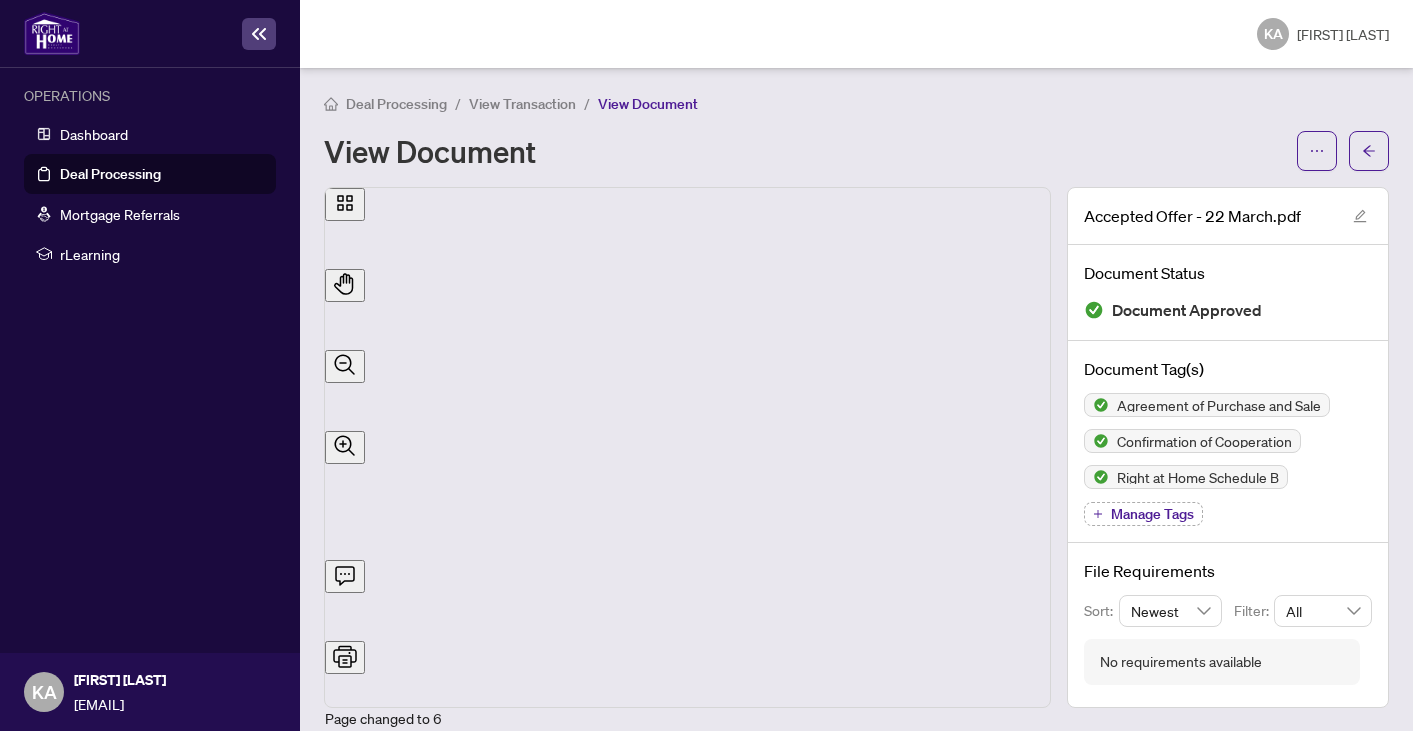 scroll, scrollTop: 5329, scrollLeft: 0, axis: vertical 